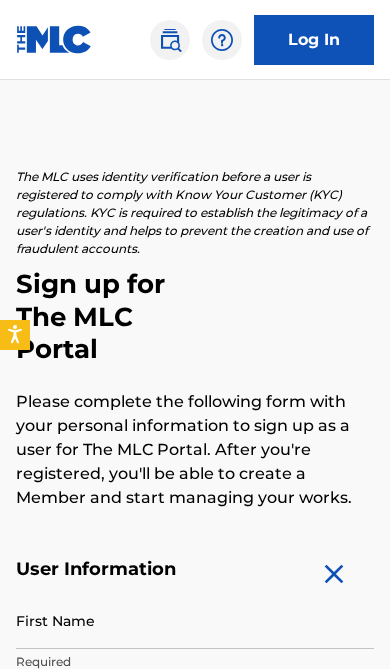 scroll, scrollTop: 940, scrollLeft: 0, axis: vertical 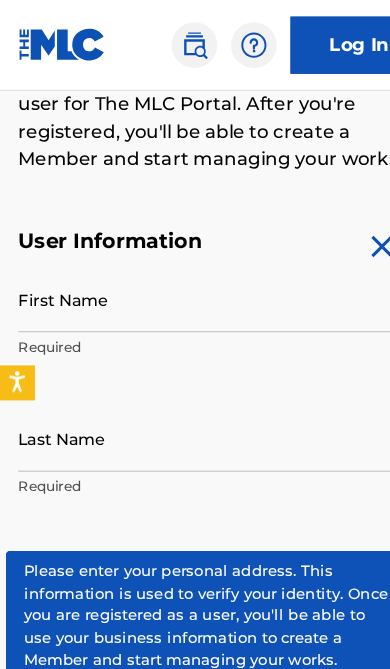 click on "First Name" at bounding box center [195, 262] 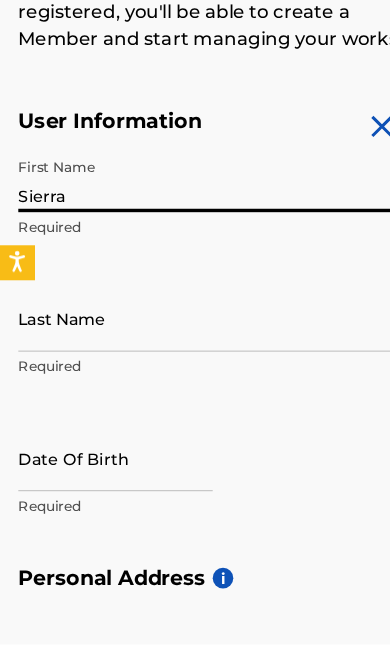 type on "Sierra" 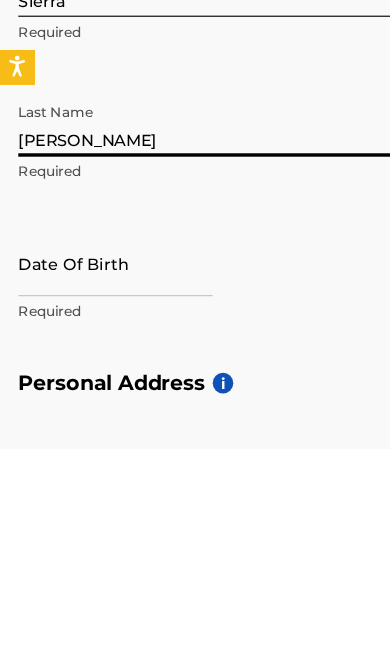 type on "[PERSON_NAME]" 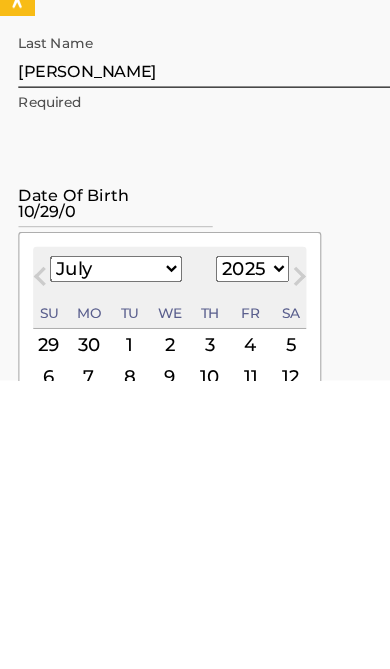 type on "10/29/05" 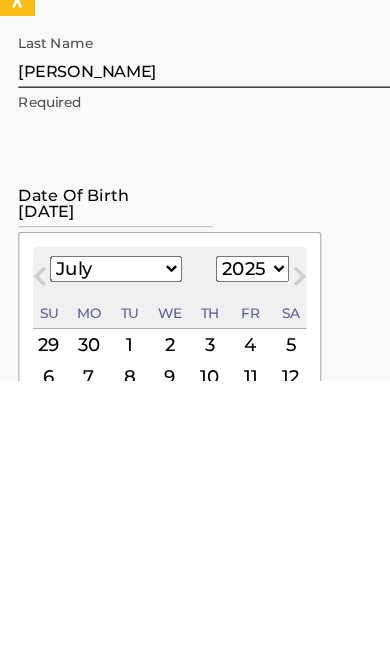 click on "Date Of Birth 10/29/05 Previous Month Next Month July 2025 January February March April May June July August September October November December 1899 1900 1901 1902 1903 1904 1905 1906 1907 1908 1909 1910 1911 1912 1913 1914 1915 1916 1917 1918 1919 1920 1921 1922 1923 1924 1925 1926 1927 1928 1929 1930 1931 1932 1933 1934 1935 1936 1937 1938 1939 1940 1941 1942 1943 1944 1945 1946 1947 1948 1949 1950 1951 1952 1953 1954 1955 1956 1957 1958 1959 1960 1961 1962 1963 1964 1965 1966 1967 1968 1969 1970 1971 1972 1973 1974 1975 1976 1977 1978 1979 1980 1981 1982 1983 1984 1985 1986 1987 1988 1989 1990 1991 1992 1993 1994 1995 1996 1997 1998 1999 2000 2001 2002 2003 2004 2005 2006 2007 2008 2009 2010 2011 2012 2013 2014 2015 2016 2017 2018 2019 2020 2021 2022 2023 2024 2025 2026 2027 2028 2029 2030 2031 2032 2033 2034 2035 2036 2037 2038 2039 2040 2041 2042 2043 2044 2045 2046 2047 2048 2049 2050 2051 2052 2053 2054 2055 2056 2057 2058 2059 2060 2061 2062 2063 2064 2065 2066 2067 2068 2069 2070 2071 2072 2073 2074" at bounding box center (195, 523) 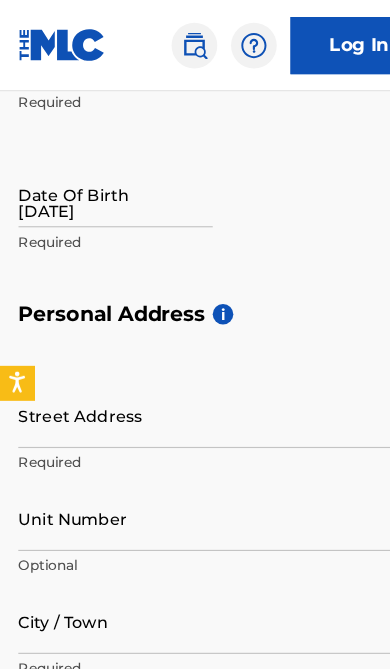 click on "10/29/05" at bounding box center (101, 170) 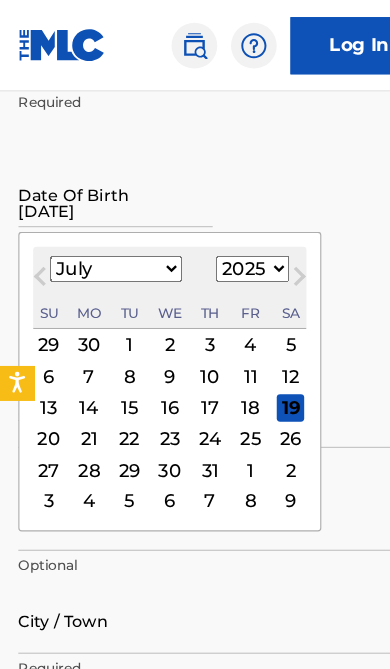 click on "January February March April May June July August September October November December" at bounding box center (101, 235) 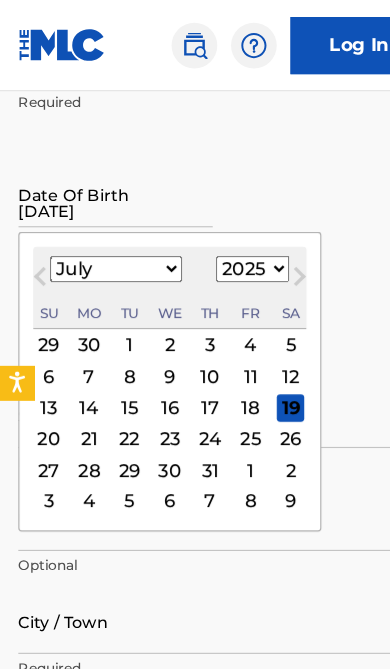 click on "January February March April May June July August September October November December" at bounding box center [101, 235] 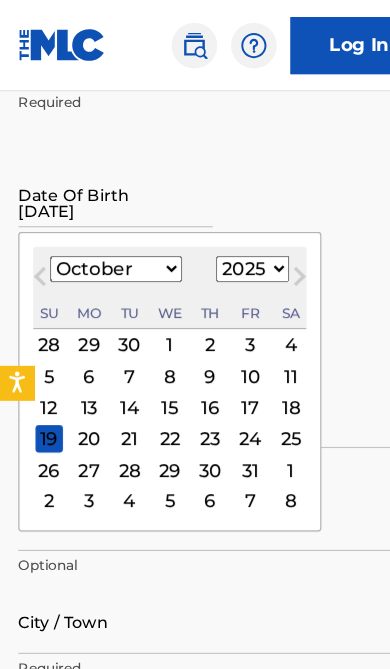click on "1899 1900 1901 1902 1903 1904 1905 1906 1907 1908 1909 1910 1911 1912 1913 1914 1915 1916 1917 1918 1919 1920 1921 1922 1923 1924 1925 1926 1927 1928 1929 1930 1931 1932 1933 1934 1935 1936 1937 1938 1939 1940 1941 1942 1943 1944 1945 1946 1947 1948 1949 1950 1951 1952 1953 1954 1955 1956 1957 1958 1959 1960 1961 1962 1963 1964 1965 1966 1967 1968 1969 1970 1971 1972 1973 1974 1975 1976 1977 1978 1979 1980 1981 1982 1983 1984 1985 1986 1987 1988 1989 1990 1991 1992 1993 1994 1995 1996 1997 1998 1999 2000 2001 2002 2003 2004 2005 2006 2007 2008 2009 2010 2011 2012 2013 2014 2015 2016 2017 2018 2019 2020 2021 2022 2023 2024 2025 2026 2027 2028 2029 2030 2031 2032 2033 2034 2035 2036 2037 2038 2039 2040 2041 2042 2043 2044 2045 2046 2047 2048 2049 2050 2051 2052 2053 2054 2055 2056 2057 2058 2059 2060 2061 2062 2063 2064 2065 2066 2067 2068 2069 2070 2071 2072 2073 2074 2075 2076 2077 2078 2079 2080 2081 2082 2083 2084 2085 2086 2087 2088 2089 2090 2091 2092 2093 2094 2095 2096 2097 2098 2099 2100" at bounding box center [221, 235] 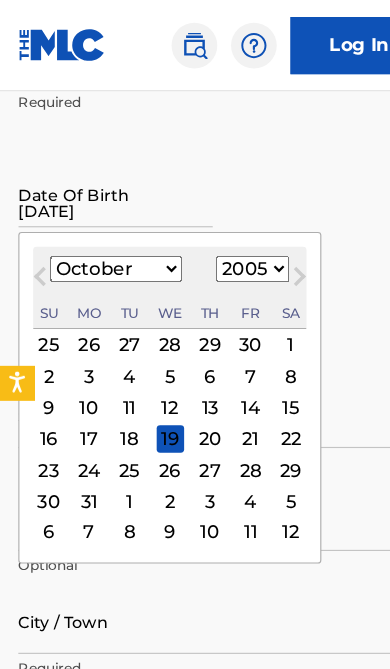 click on "29" at bounding box center [254, 411] 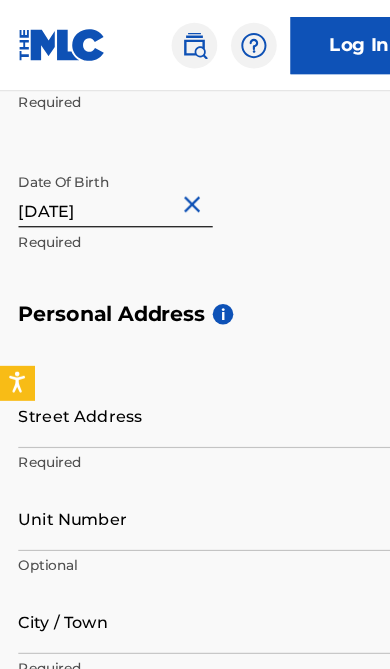 click on "Street Address" at bounding box center (195, 363) 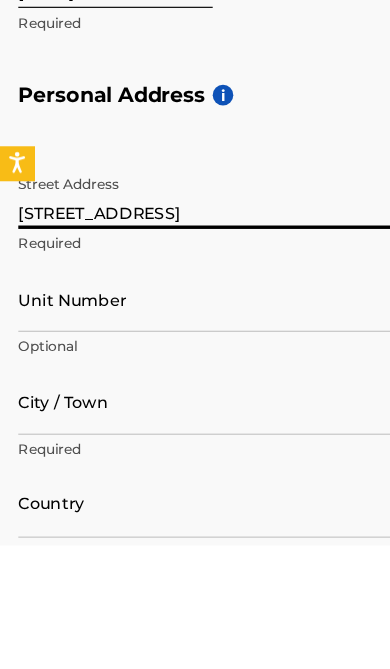 type on "178 willow st" 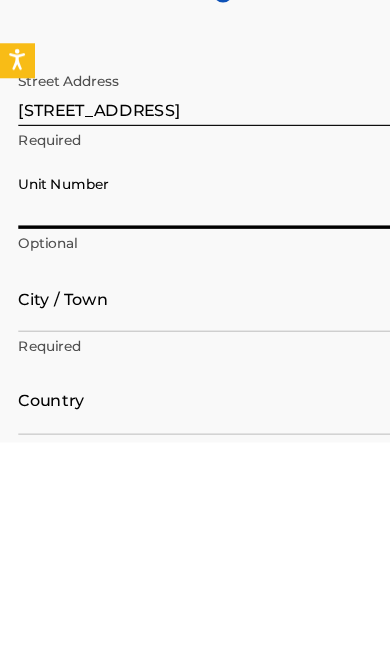 click on "City / Town" at bounding box center (195, 543) 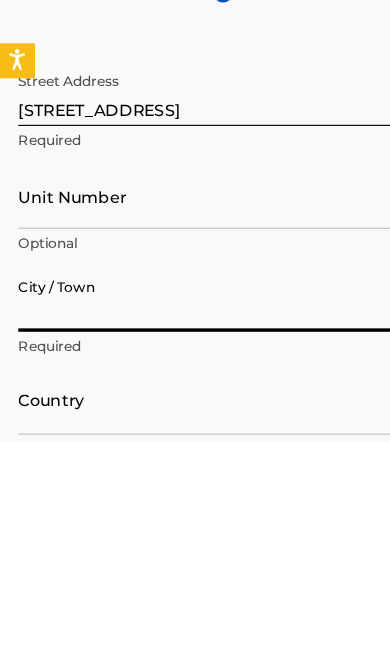 scroll, scrollTop: 721, scrollLeft: 0, axis: vertical 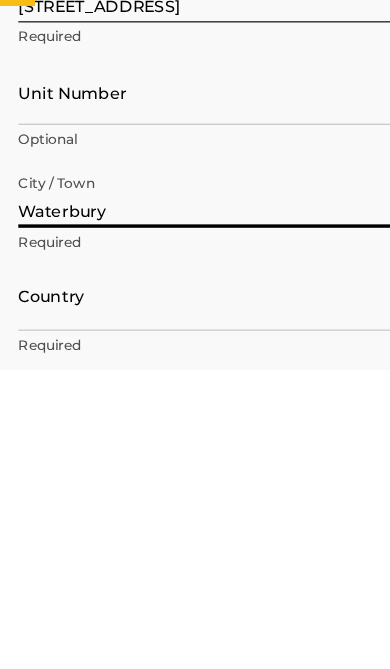 type on "Waterbury" 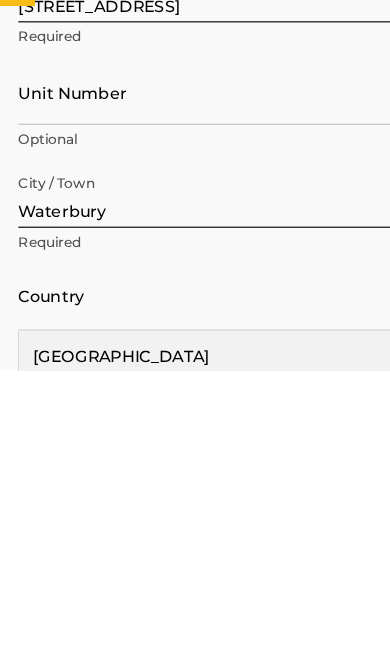 scroll, scrollTop: 831, scrollLeft: 0, axis: vertical 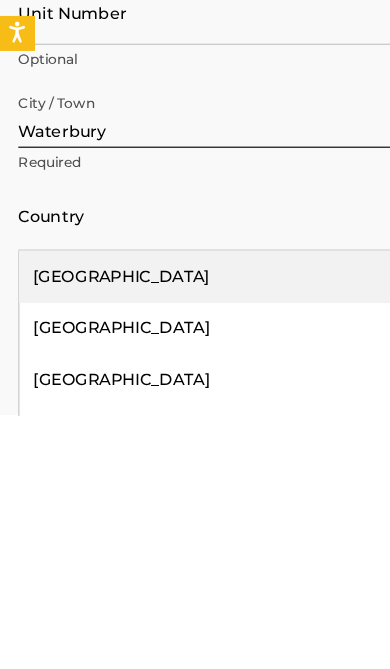 click on "United States" at bounding box center (195, 547) 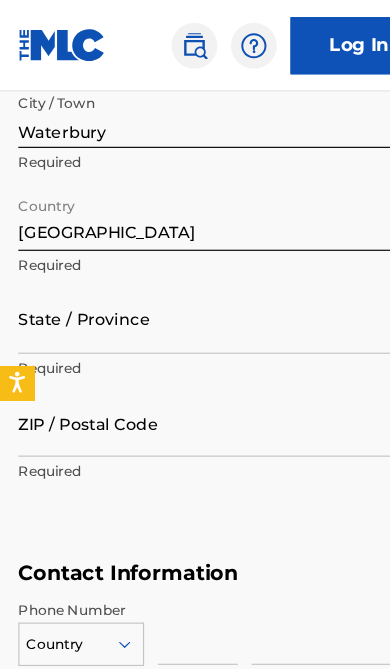 scroll, scrollTop: 1137, scrollLeft: 0, axis: vertical 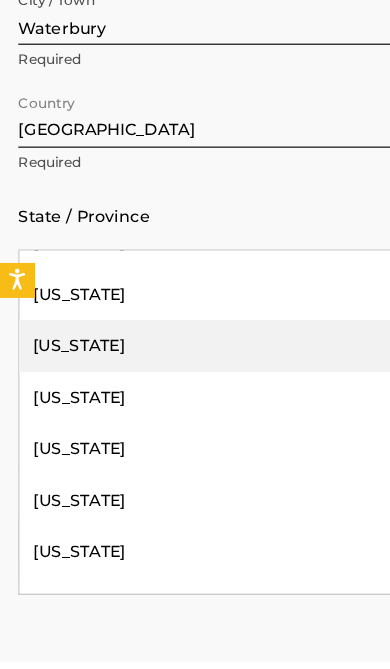 click on "Connecticut" at bounding box center [195, 392] 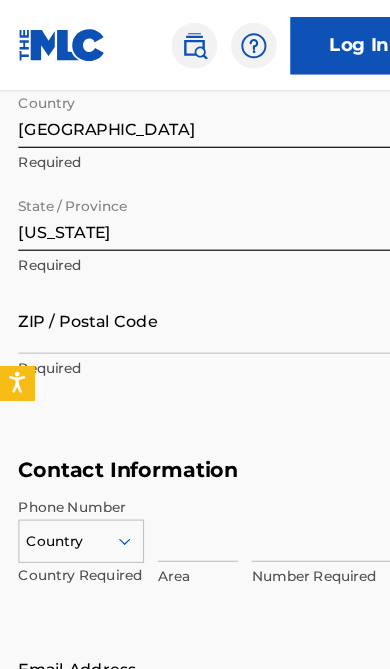 click on "ZIP / Postal Code" at bounding box center [195, 280] 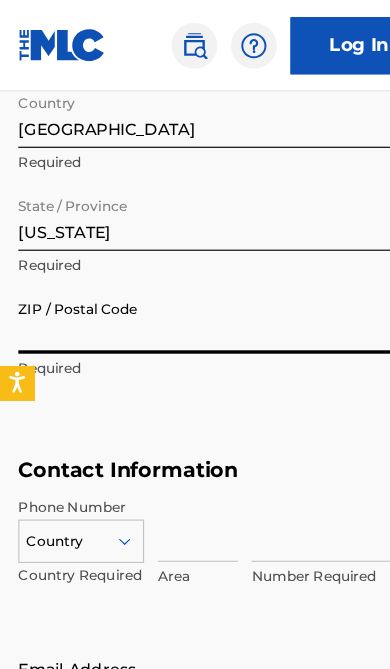 scroll, scrollTop: 1227, scrollLeft: 0, axis: vertical 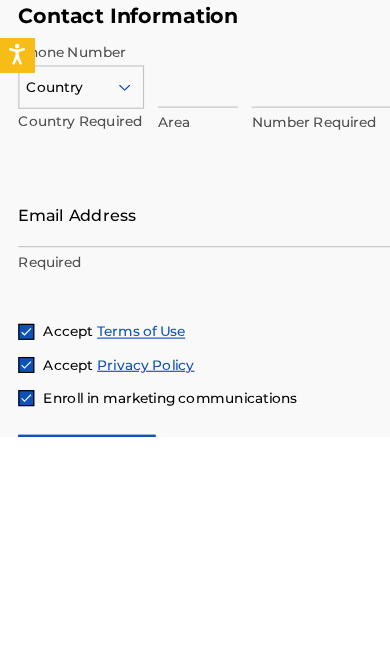 type on "06710" 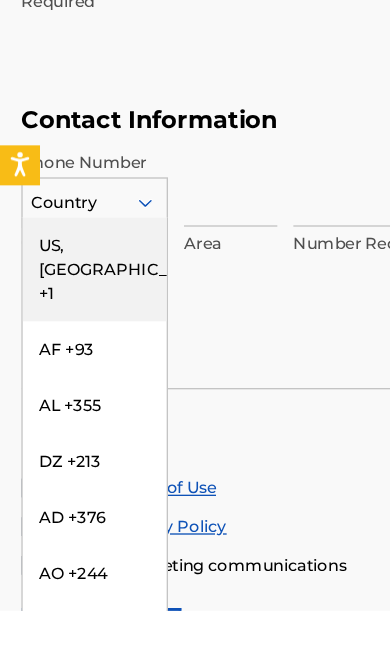 click on "US, [GEOGRAPHIC_DATA] +1" at bounding box center (71, 413) 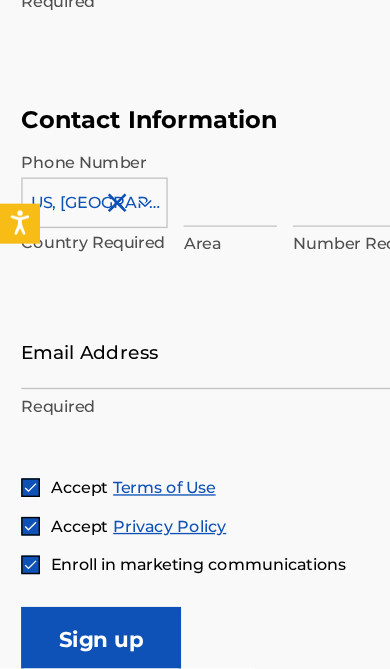 click at bounding box center (173, 308) 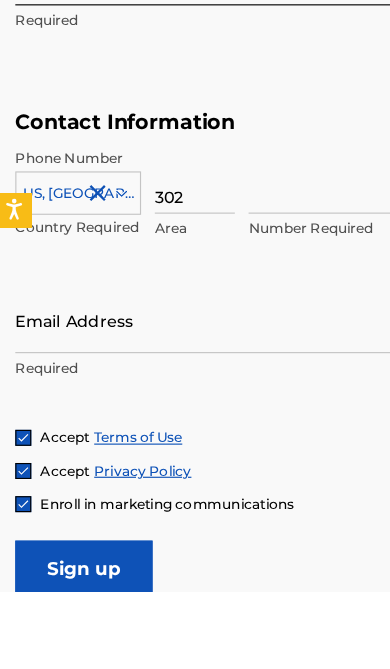type on "302" 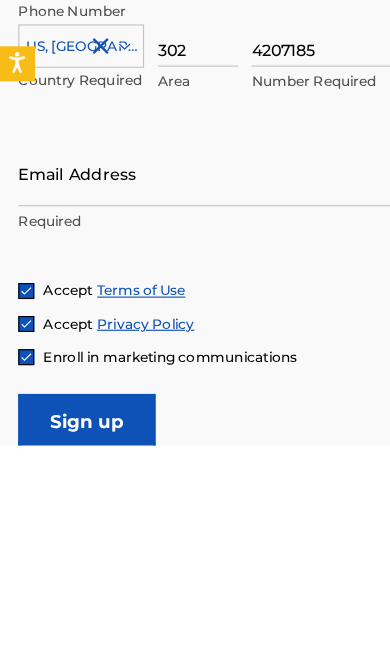 type on "4207185" 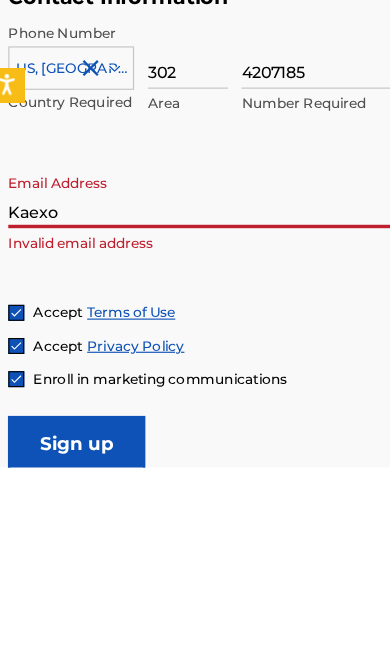 type on "[EMAIL_ADDRESS][DOMAIN_NAME]" 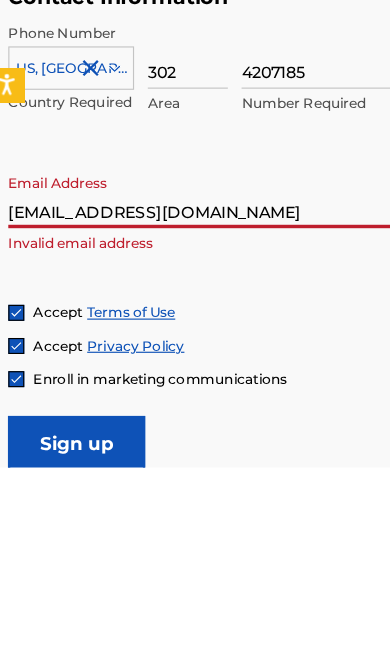 scroll, scrollTop: 1549, scrollLeft: 0, axis: vertical 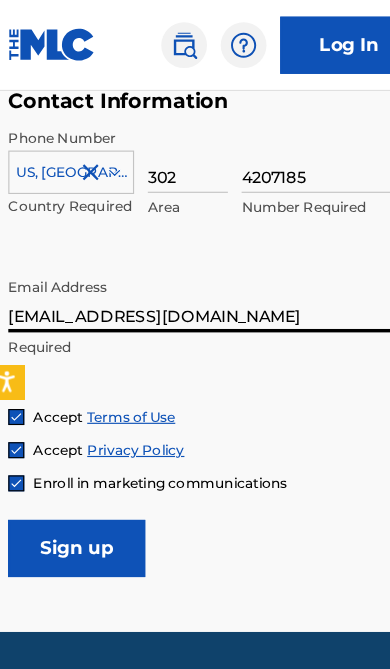 click on "Sign up" at bounding box center (76, 480) 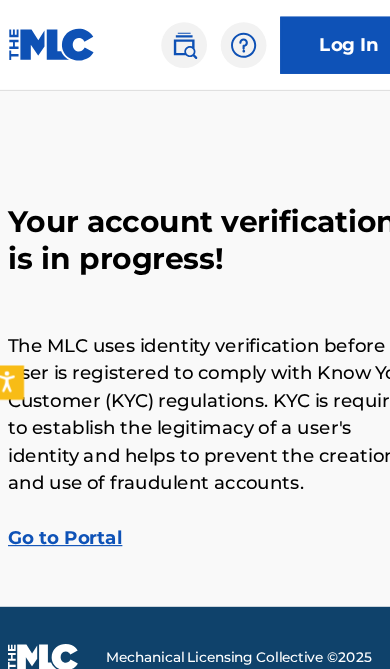 scroll, scrollTop: 0, scrollLeft: 0, axis: both 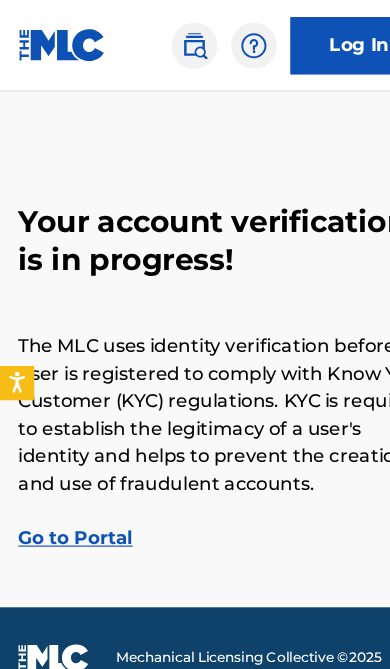 click on "Go to Portal" at bounding box center [66, 470] 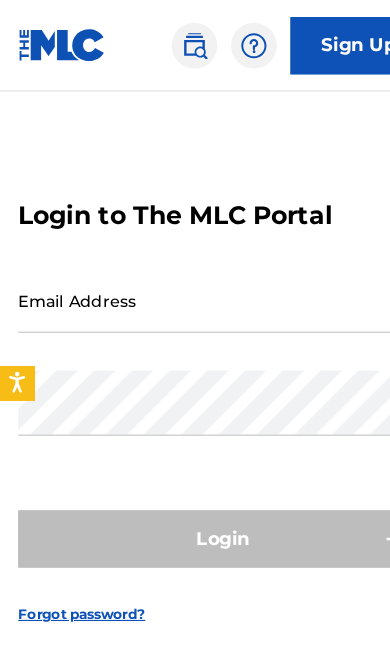 scroll, scrollTop: 30, scrollLeft: 0, axis: vertical 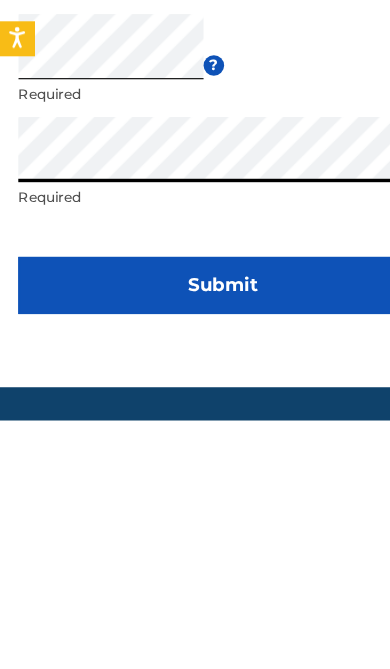 click on "Submit" at bounding box center [195, 551] 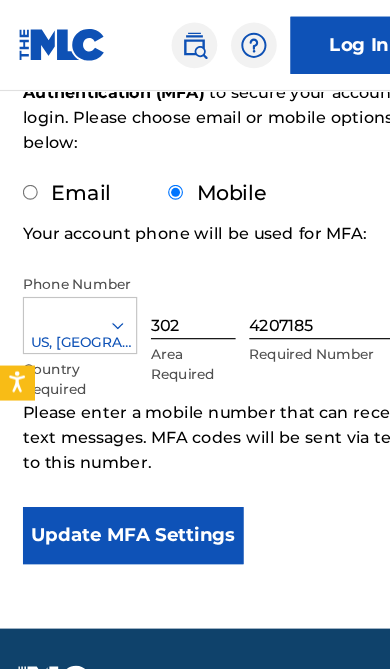 scroll, scrollTop: 293, scrollLeft: 0, axis: vertical 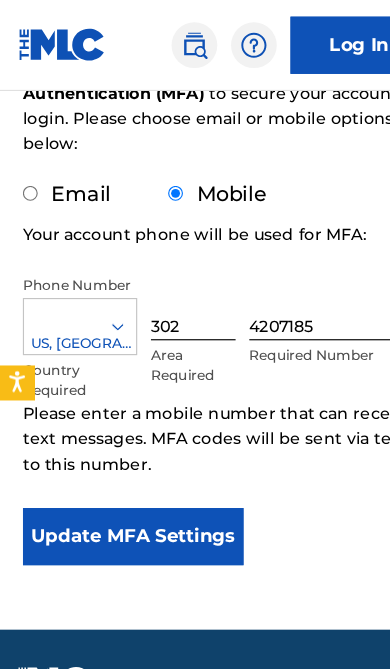 click on "Update MFA Settings" at bounding box center [116, 470] 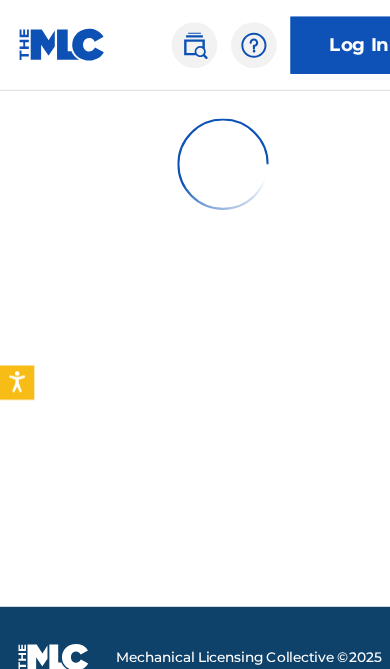 scroll, scrollTop: 97, scrollLeft: 0, axis: vertical 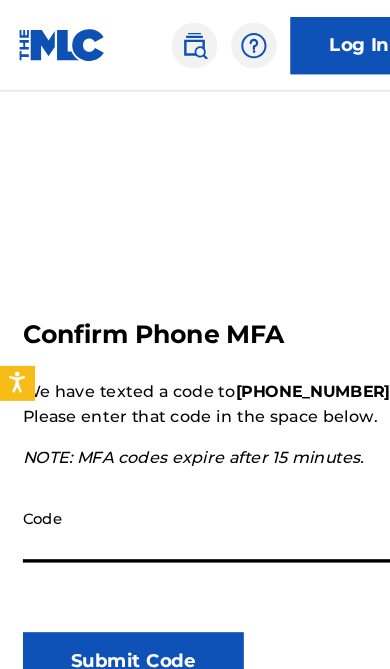 click on "Code" at bounding box center (196, 463) 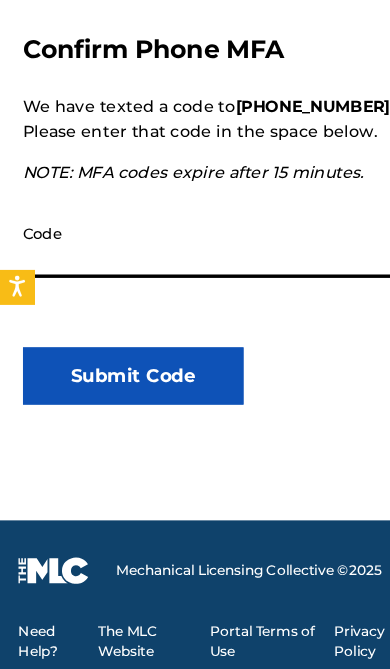 scroll, scrollTop: 319, scrollLeft: 0, axis: vertical 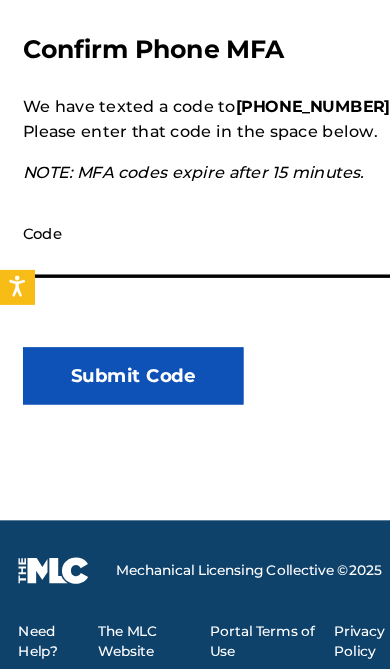 type on "784022" 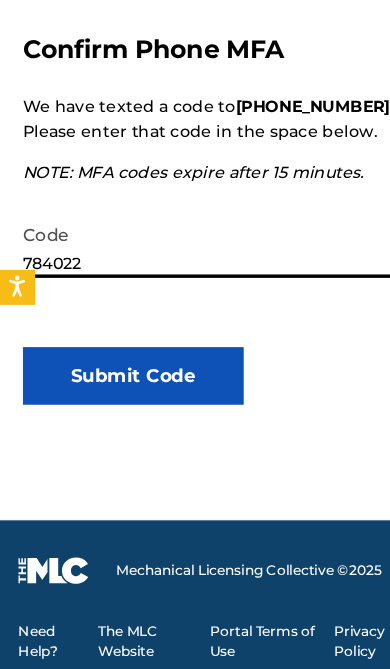 click on "Submit Code" at bounding box center (116, 413) 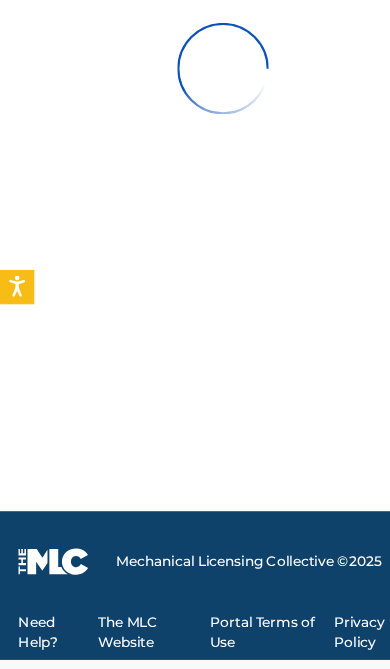 scroll, scrollTop: 0, scrollLeft: 0, axis: both 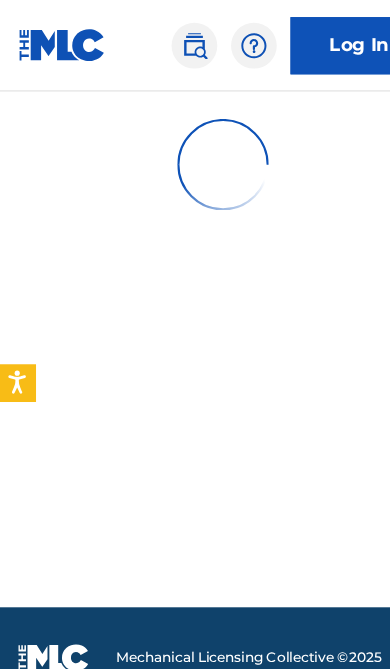 click 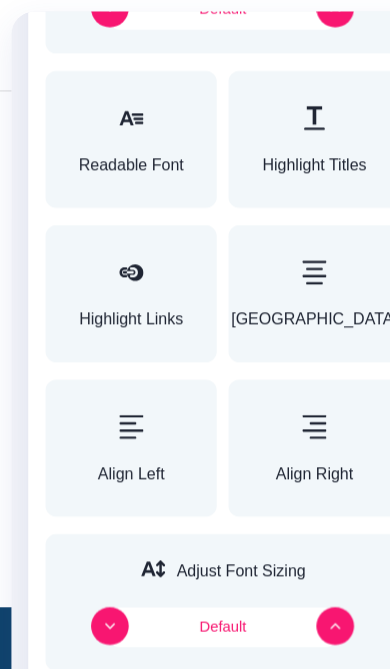 scroll, scrollTop: 1005, scrollLeft: 0, axis: vertical 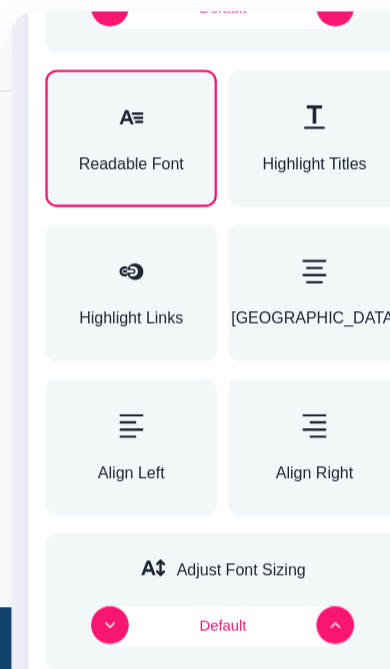 click on "Readable Font" at bounding box center [115, 143] 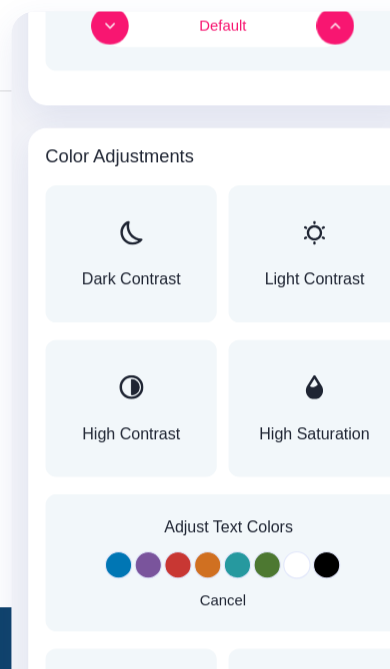 scroll, scrollTop: 1801, scrollLeft: 0, axis: vertical 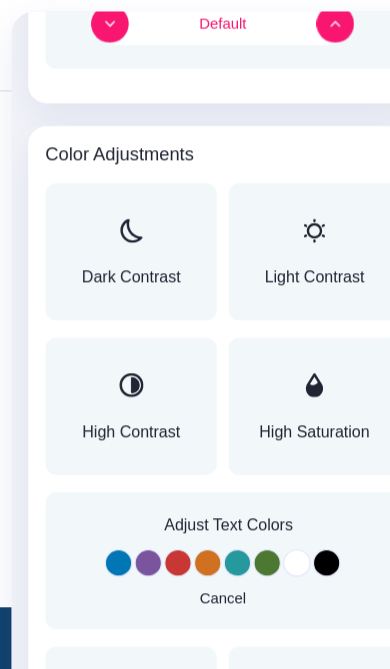 click on "Dark Contrast" at bounding box center (115, 220) 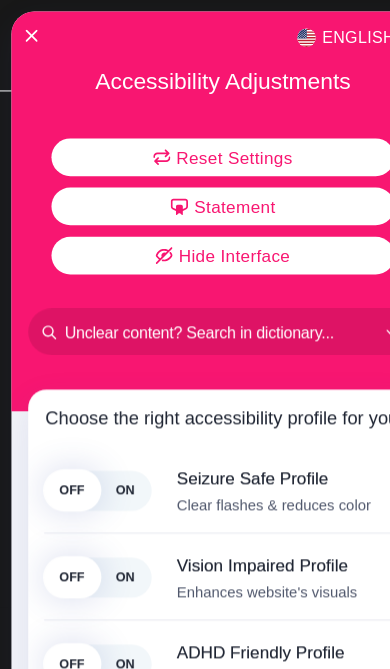 scroll, scrollTop: 0, scrollLeft: 0, axis: both 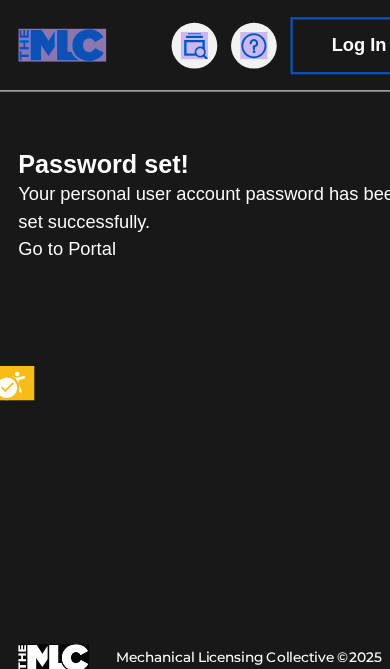 click on "Log In" at bounding box center (314, 40) 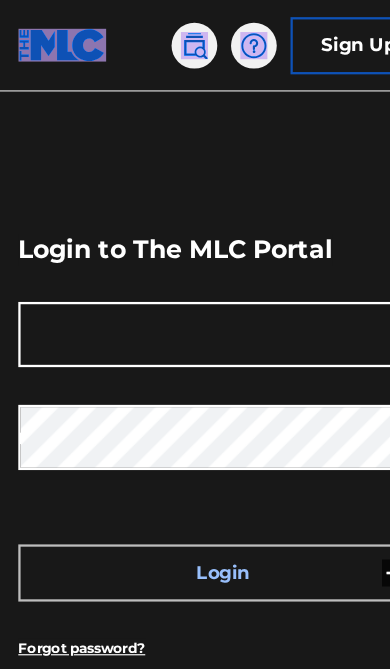 click on "Email Address" at bounding box center (185, 292) 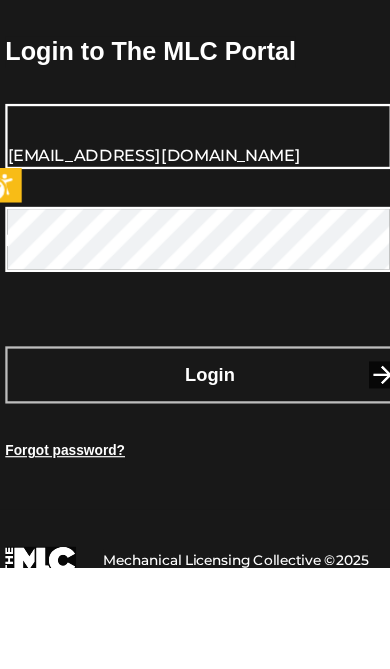 type on "[EMAIL_ADDRESS][DOMAIN_NAME]" 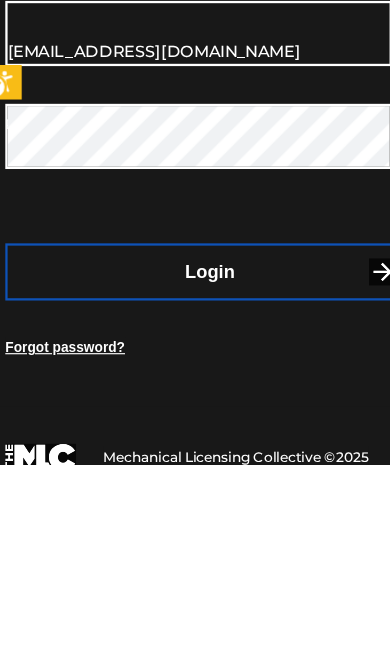 click on "Login" at bounding box center [195, 501] 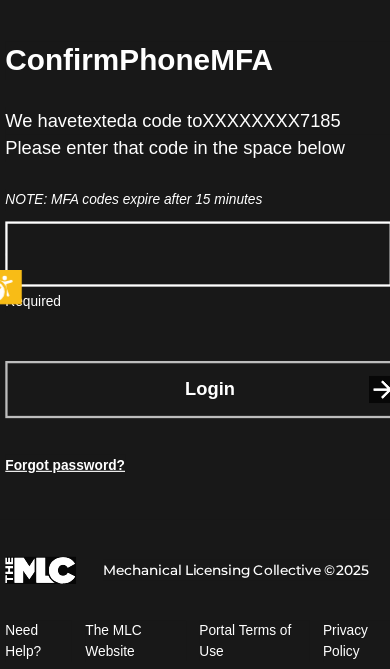 click on "Code" at bounding box center [185, 306] 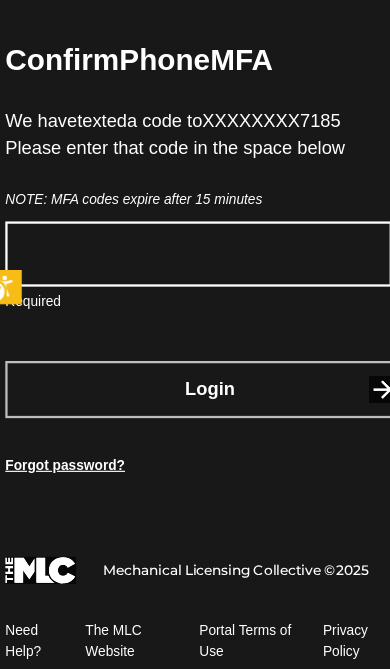 scroll, scrollTop: 178, scrollLeft: 0, axis: vertical 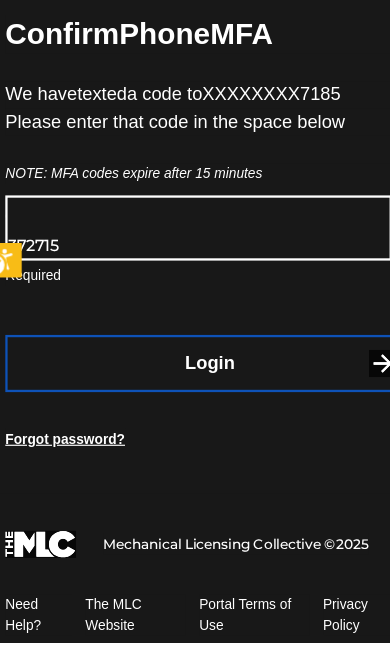 type on "372715" 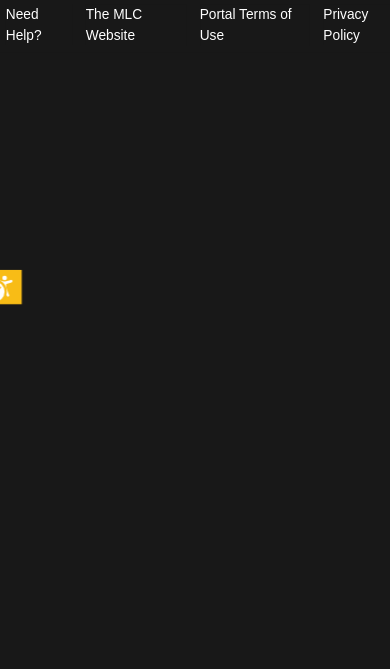 scroll, scrollTop: 0, scrollLeft: 0, axis: both 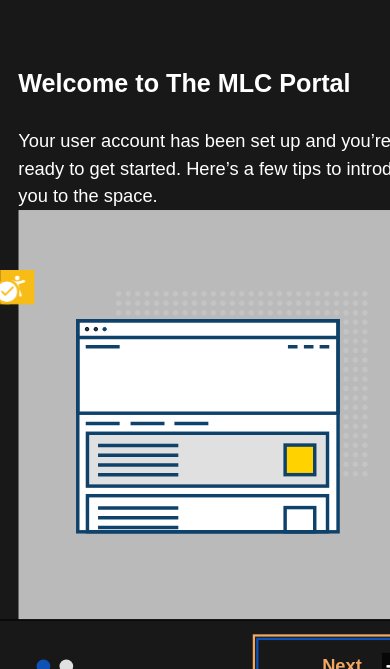 click on "Next" at bounding box center [299, 667] 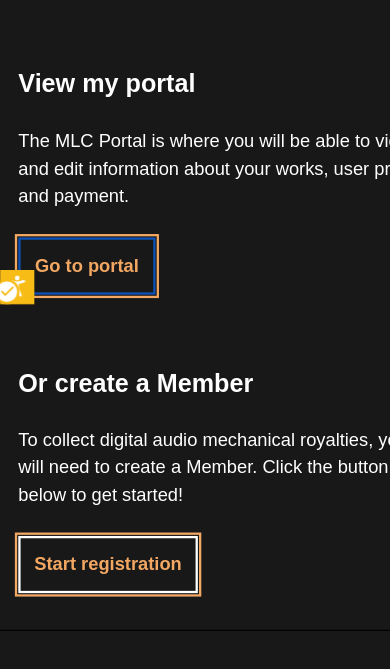 click on "Start registration" at bounding box center (94, 578) 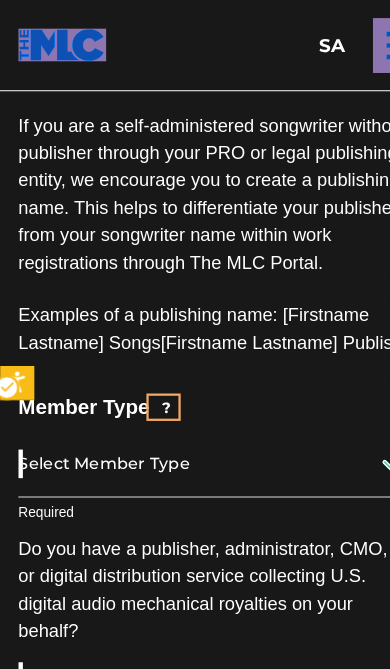 scroll, scrollTop: 101, scrollLeft: 0, axis: vertical 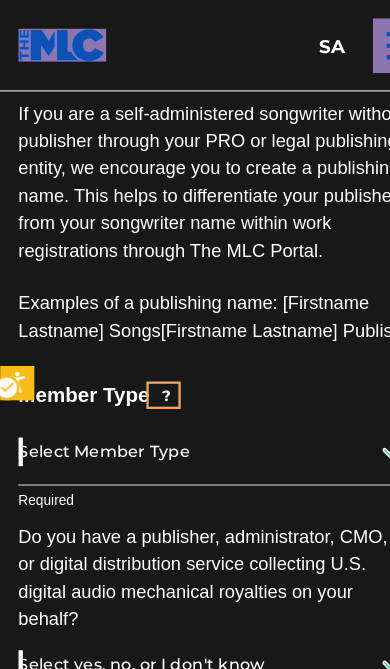click on "?" at bounding box center [146, 346] 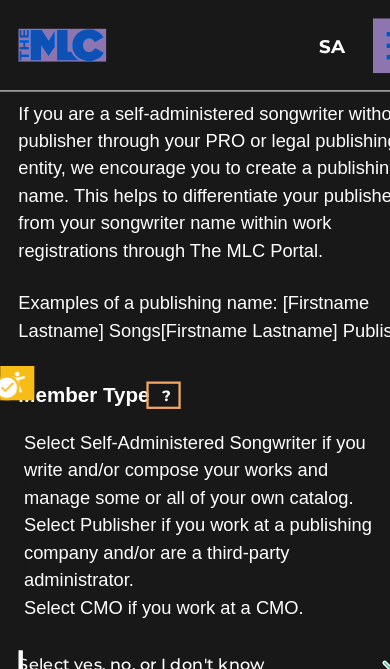 click on "Member Type ?" at bounding box center [195, 346] 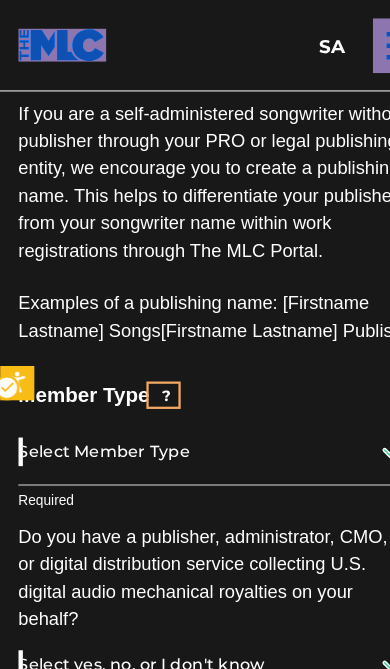 scroll, scrollTop: 101, scrollLeft: 0, axis: vertical 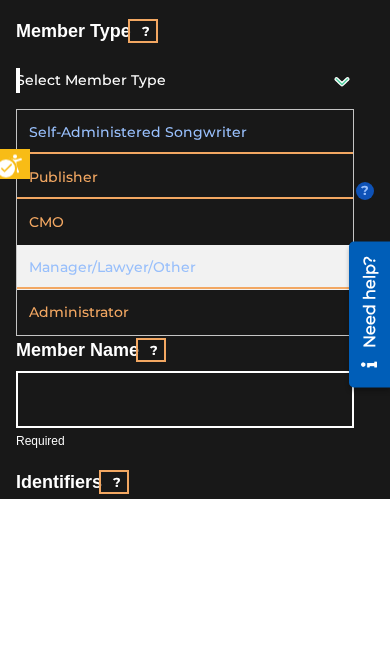 click on "Manager/Lawyer/Other" at bounding box center [185, 438] 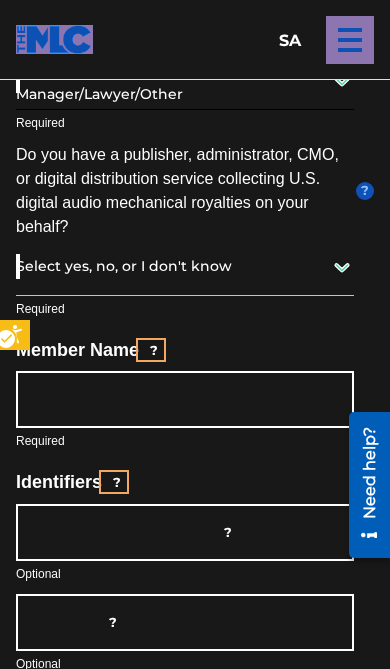 scroll, scrollTop: 416, scrollLeft: 0, axis: vertical 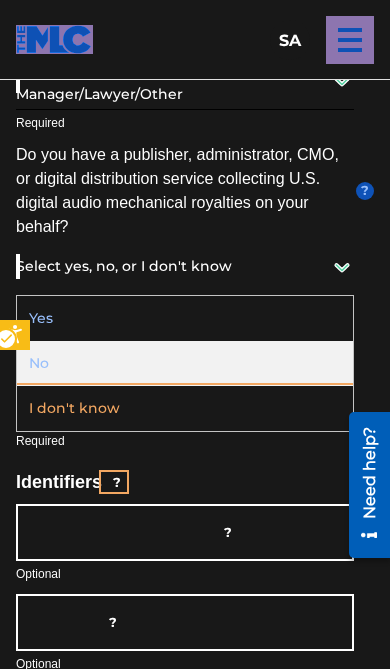 click on "No" at bounding box center [185, 363] 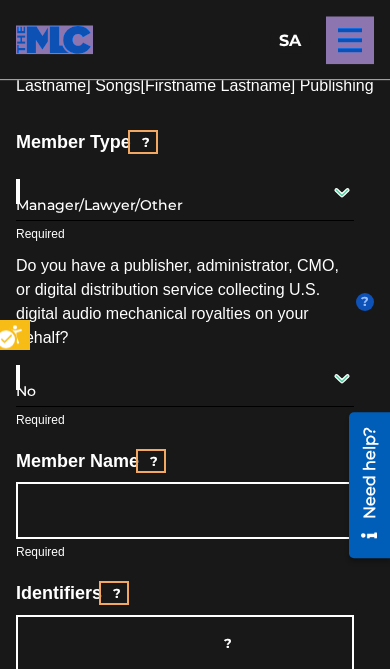 scroll, scrollTop: 305, scrollLeft: 0, axis: vertical 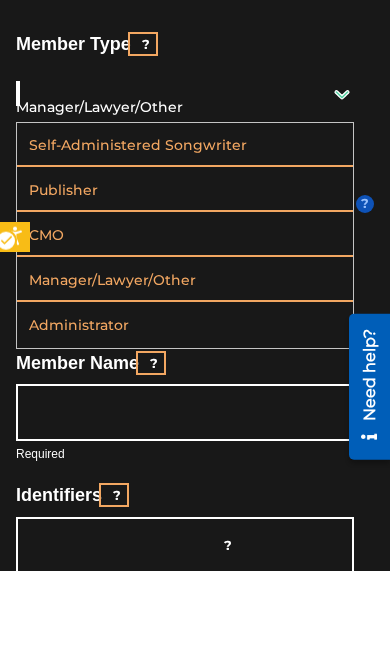 click on "Administrator" at bounding box center (185, 423) 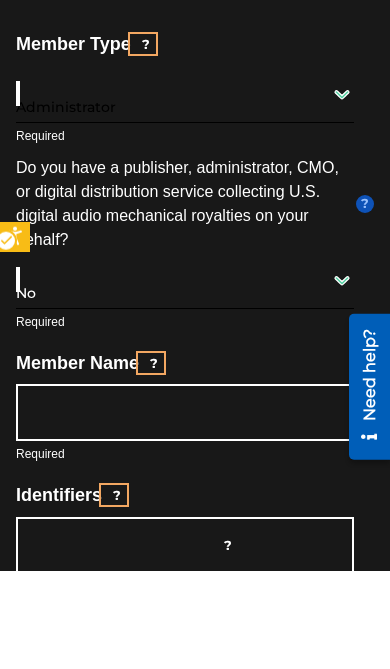 scroll, scrollTop: 403, scrollLeft: 0, axis: vertical 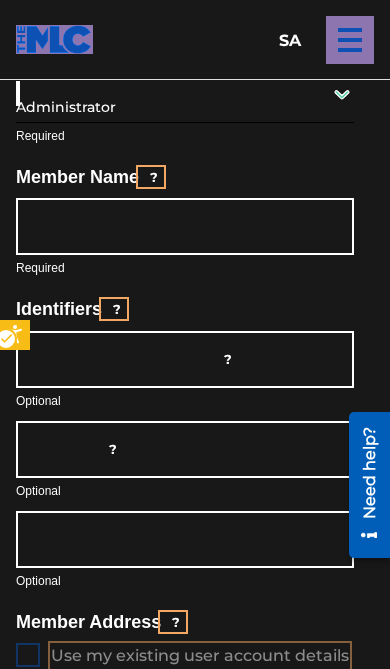 click on "Member name" at bounding box center (185, 226) 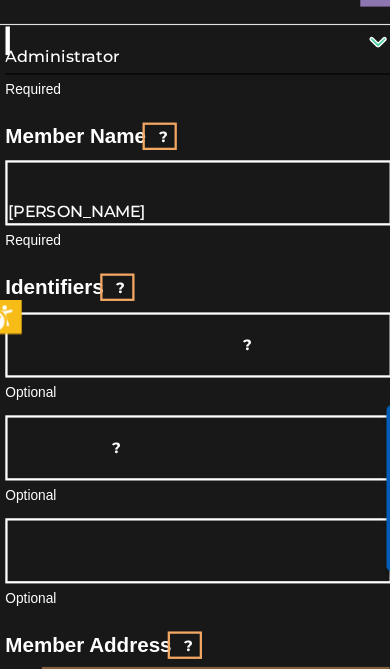 type on "[PERSON_NAME]" 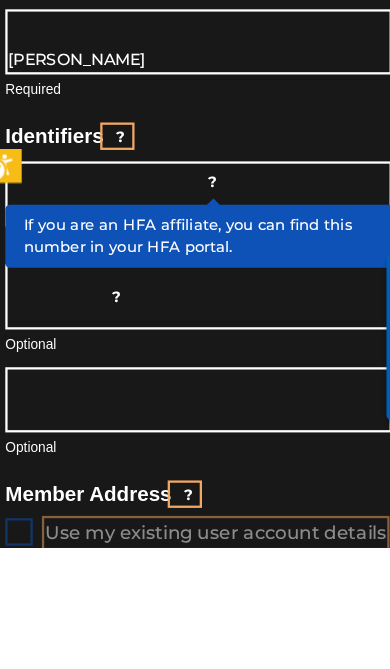 click on "?" at bounding box center (197, 349) 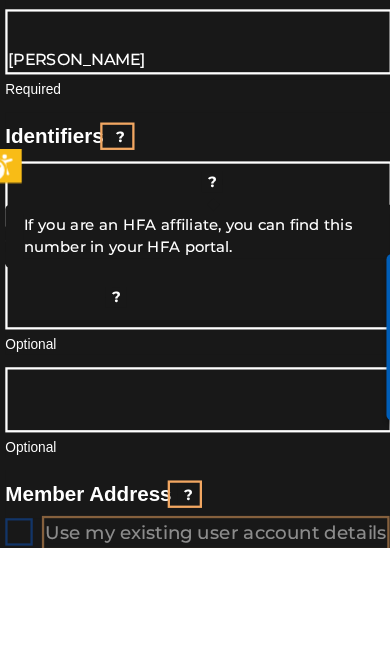 click on "?" at bounding box center (117, 309) 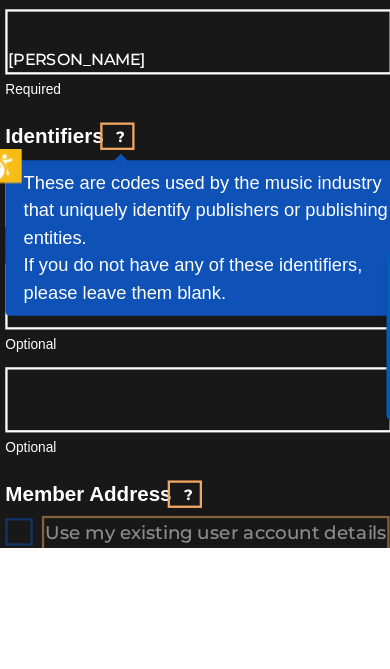 scroll, scrollTop: 593, scrollLeft: 0, axis: vertical 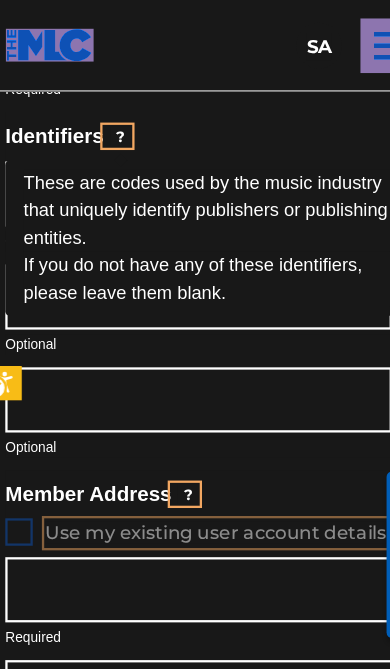 click on "ISNI" at bounding box center [185, 349] 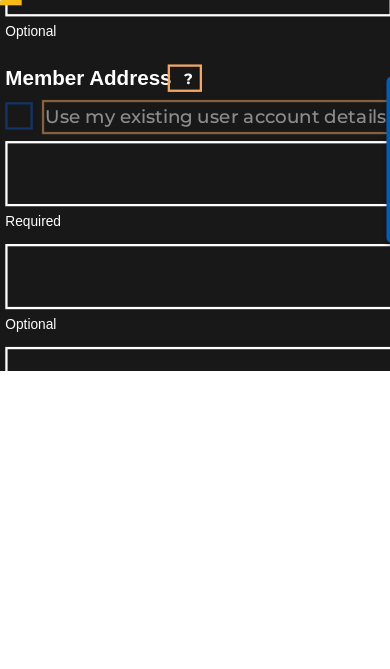 scroll, scrollTop: 621, scrollLeft: 0, axis: vertical 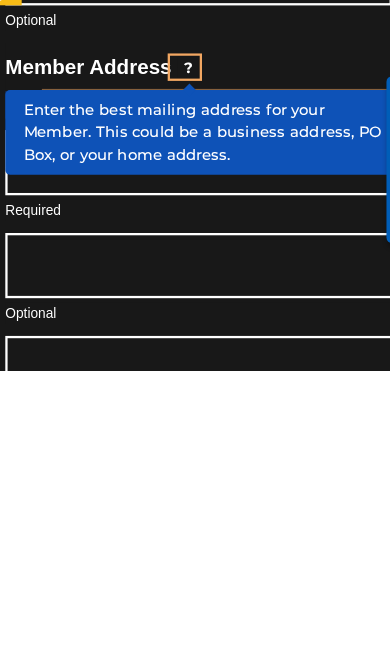 click on "?" at bounding box center (176, 404) 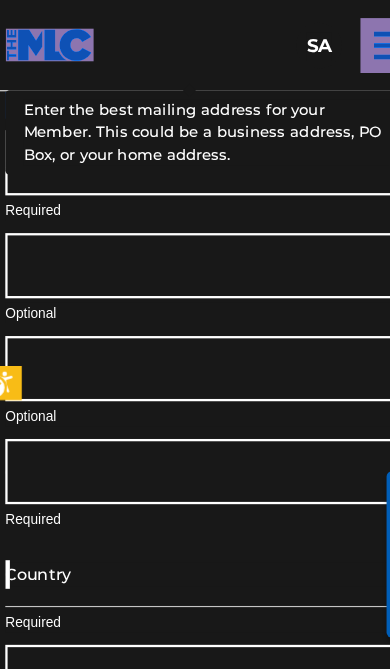 click on "Unit Number" at bounding box center [195, 232] 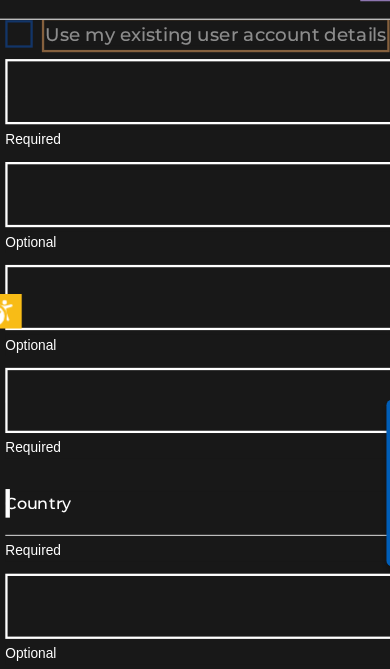 click on "Member Address ? Use my existing user account details Street Address Required Unit Number Optional Attention Optional City / Town Required Country Required State / Province Optional ZIP / Postal Code Optional" at bounding box center [195, 401] 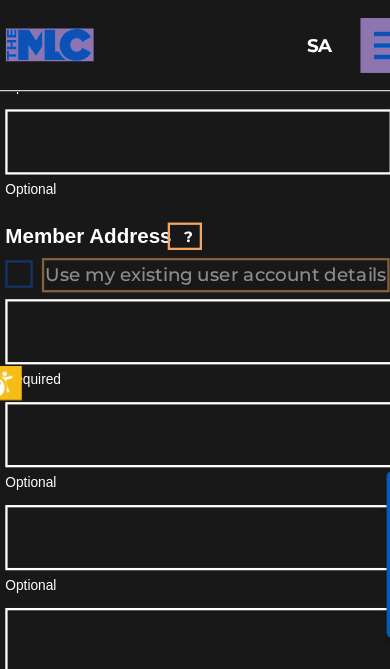 scroll, scrollTop: 817, scrollLeft: 0, axis: vertical 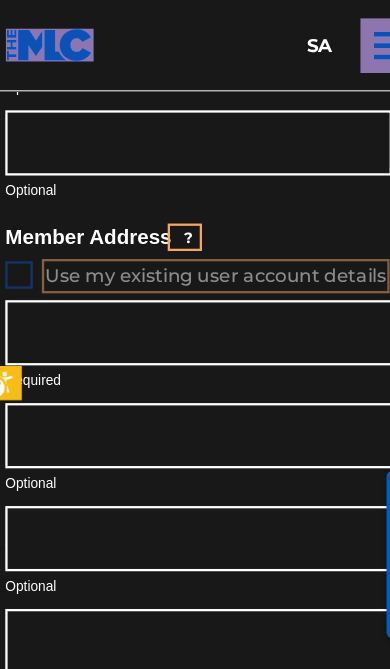 click on "Member Address ? Use my existing user account details Street Address Required Unit Number Optional Attention Optional City / Town Required Country Required State / Province Optional ZIP / Postal Code Optional" at bounding box center (195, 550) 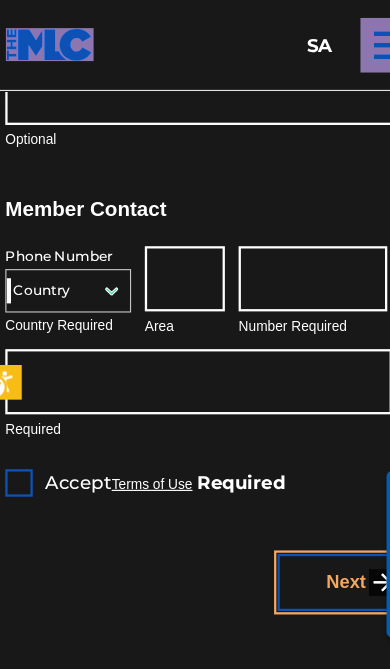 scroll, scrollTop: 1599, scrollLeft: 0, axis: vertical 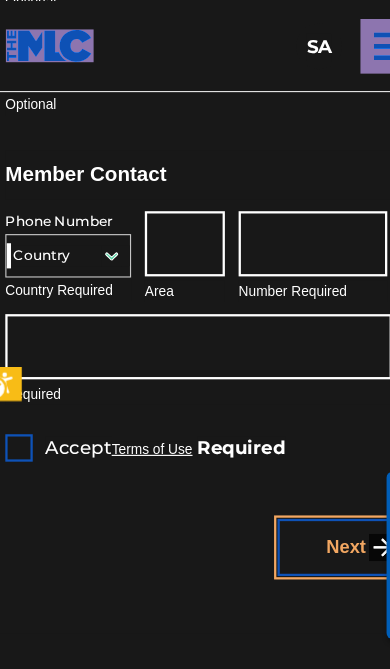 click at bounding box center [28, 391] 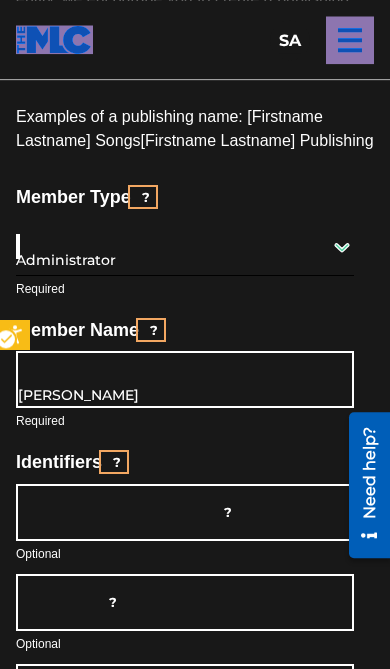 scroll, scrollTop: 249, scrollLeft: 0, axis: vertical 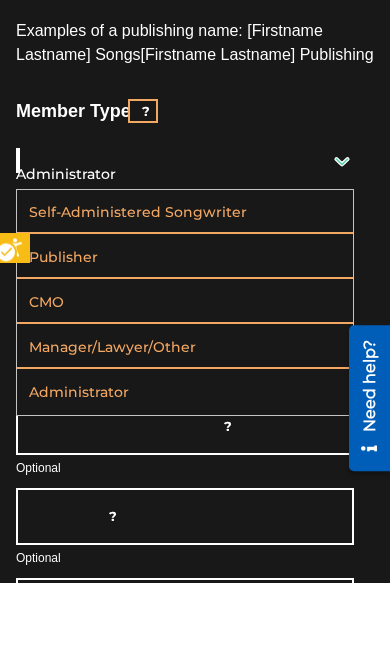 click on "Self-Administered Songwriter" at bounding box center [185, 299] 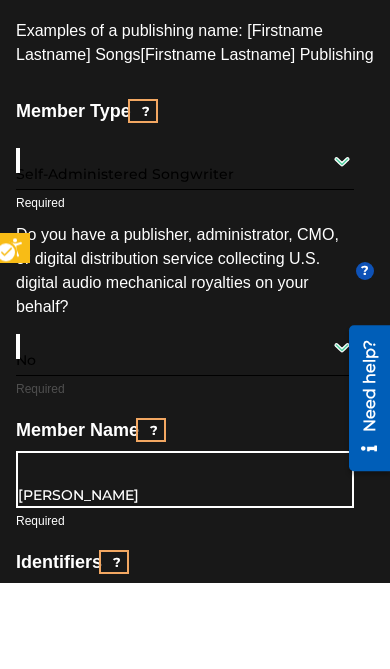scroll, scrollTop: 336, scrollLeft: 0, axis: vertical 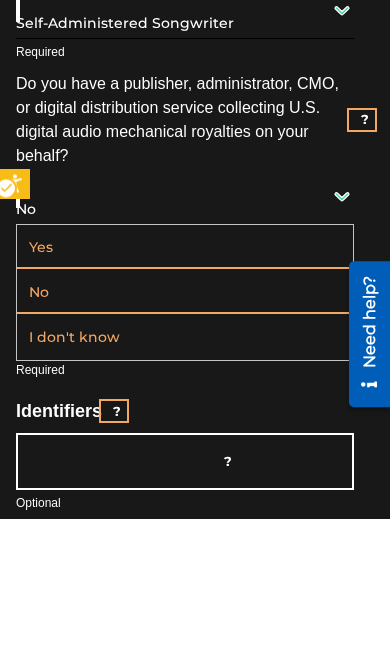 click on "No" at bounding box center (185, 443) 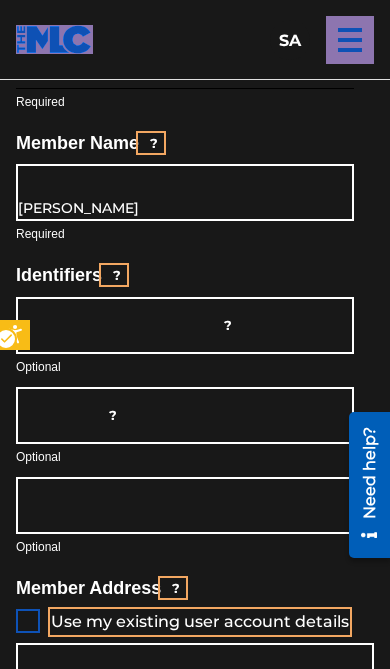click on "Publisher Account Number ?" at bounding box center (185, 325) 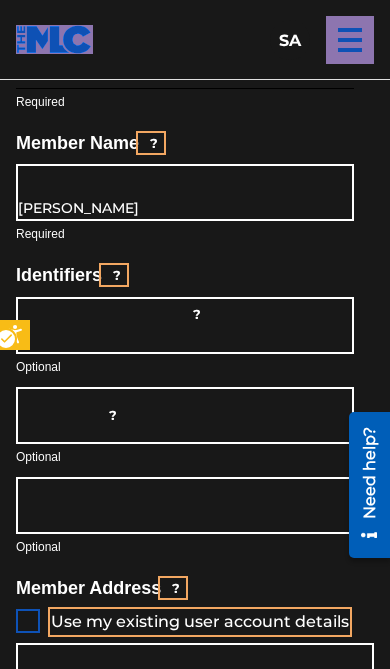 scroll, scrollTop: 623, scrollLeft: 0, axis: vertical 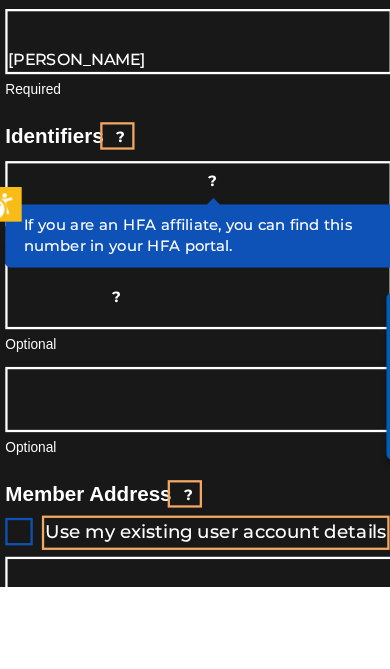 click on "?" at bounding box center [197, 315] 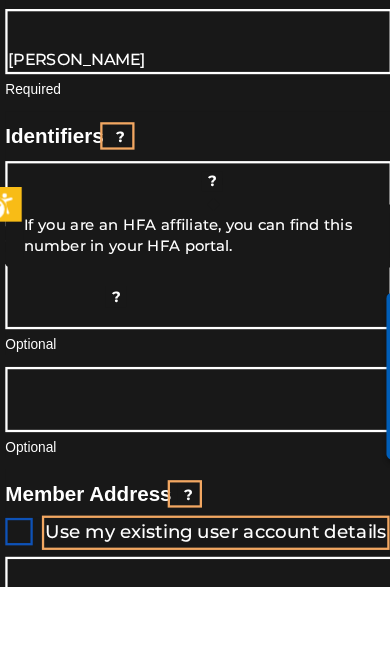 click on "Optional" at bounding box center (185, 367) 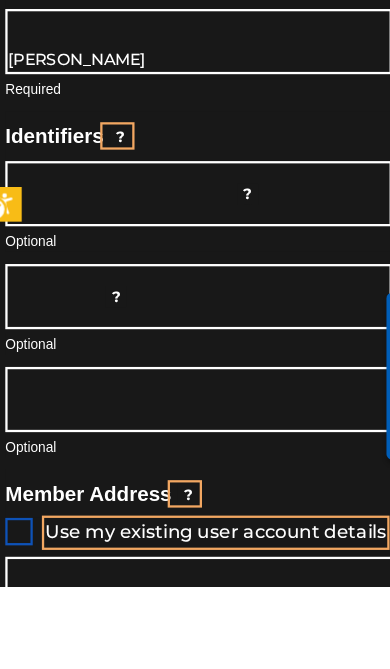 scroll, scrollTop: 779, scrollLeft: 0, axis: vertical 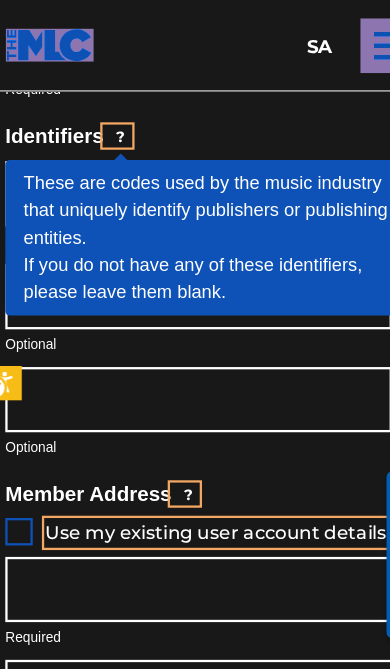 click on "?" at bounding box center [117, 119] 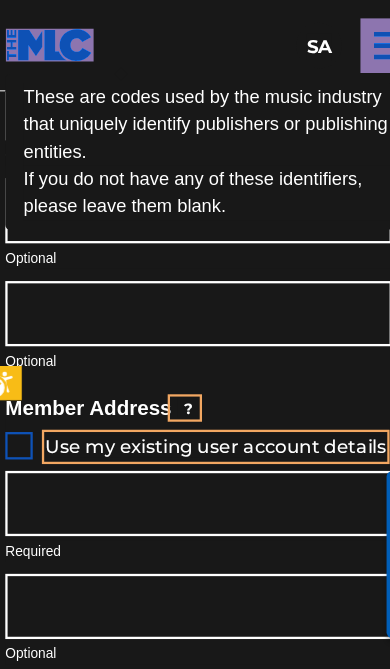 scroll, scrollTop: 853, scrollLeft: 0, axis: vertical 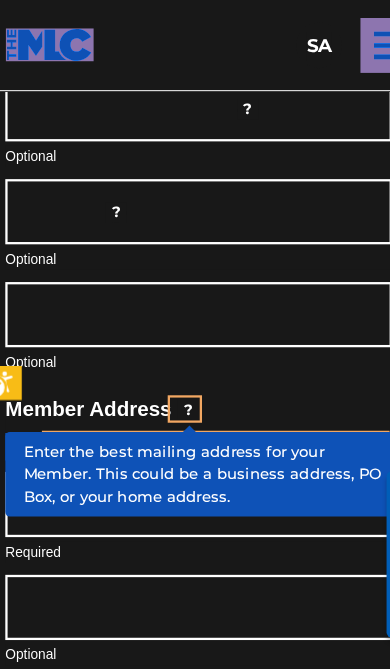 click on "?" at bounding box center [176, 358] 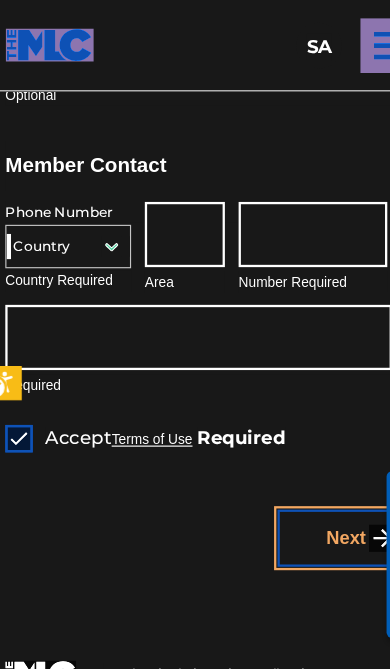 scroll, scrollTop: 1785, scrollLeft: 0, axis: vertical 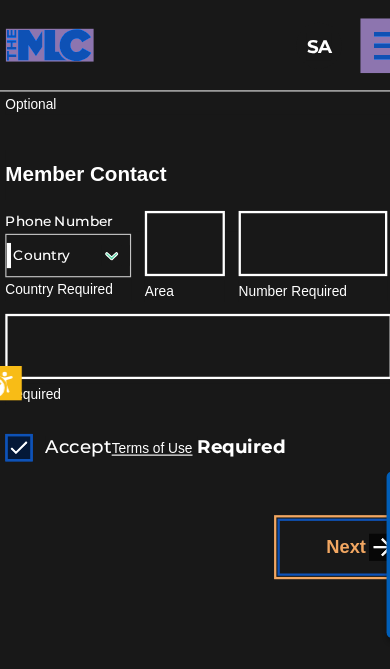 click on "Terms of Use" at bounding box center [144, 392] 